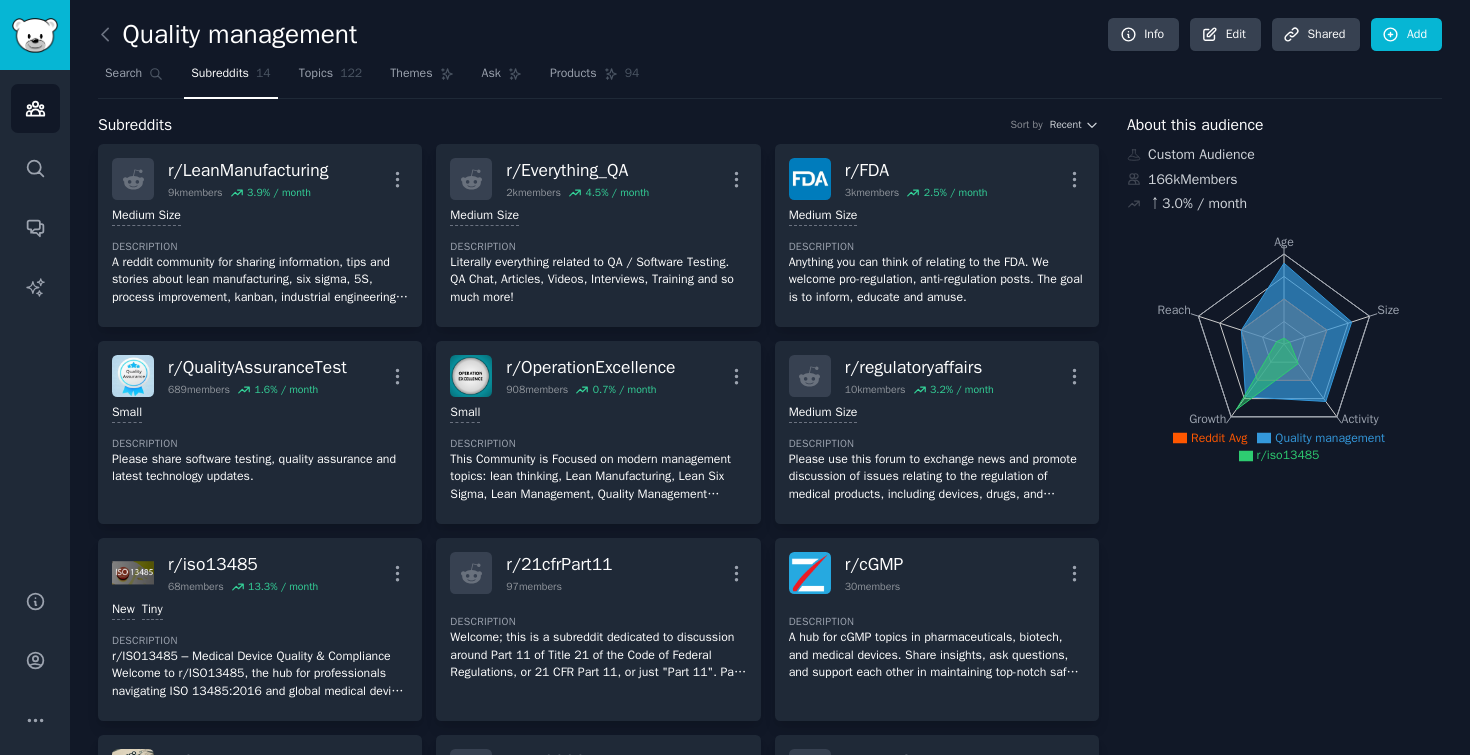 scroll, scrollTop: 0, scrollLeft: 0, axis: both 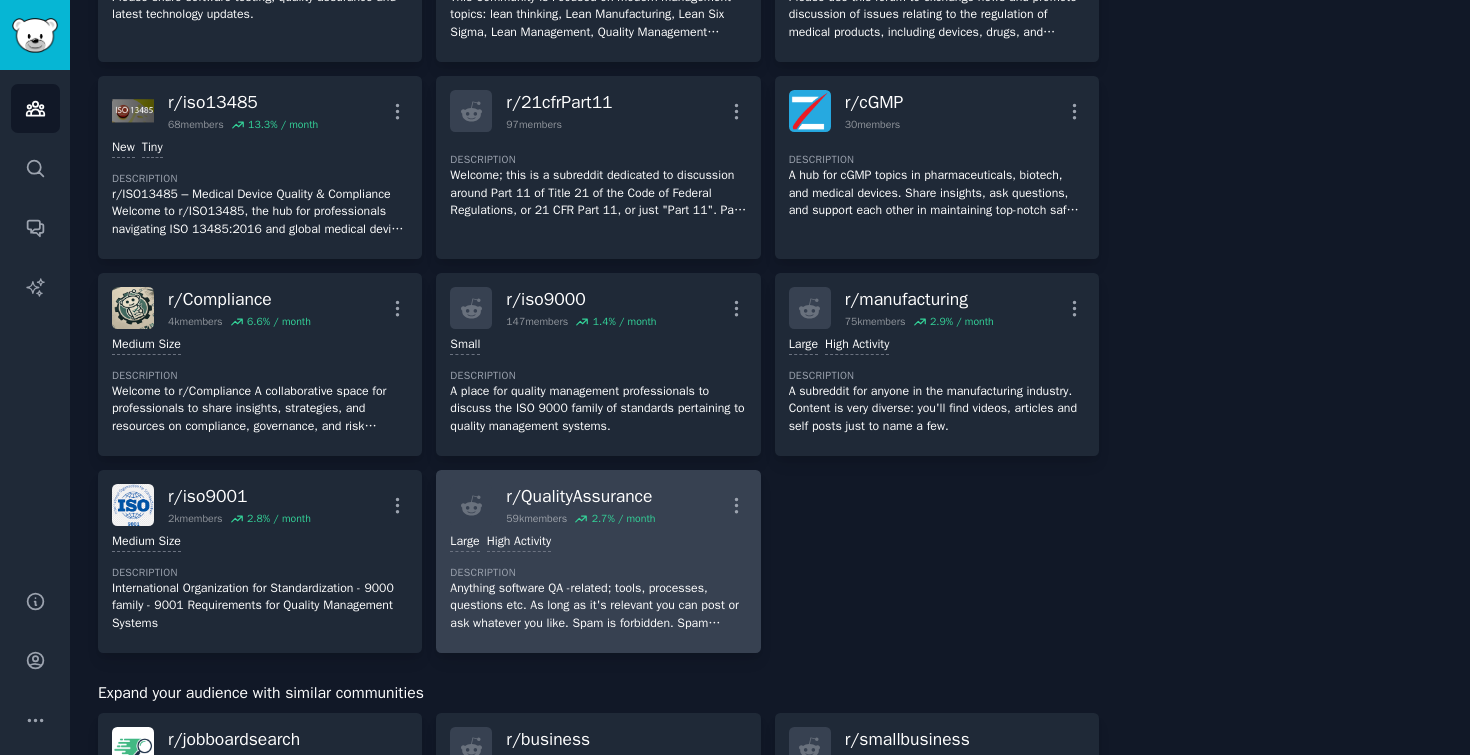 click on "r/ QualityAssurance" at bounding box center [580, 496] 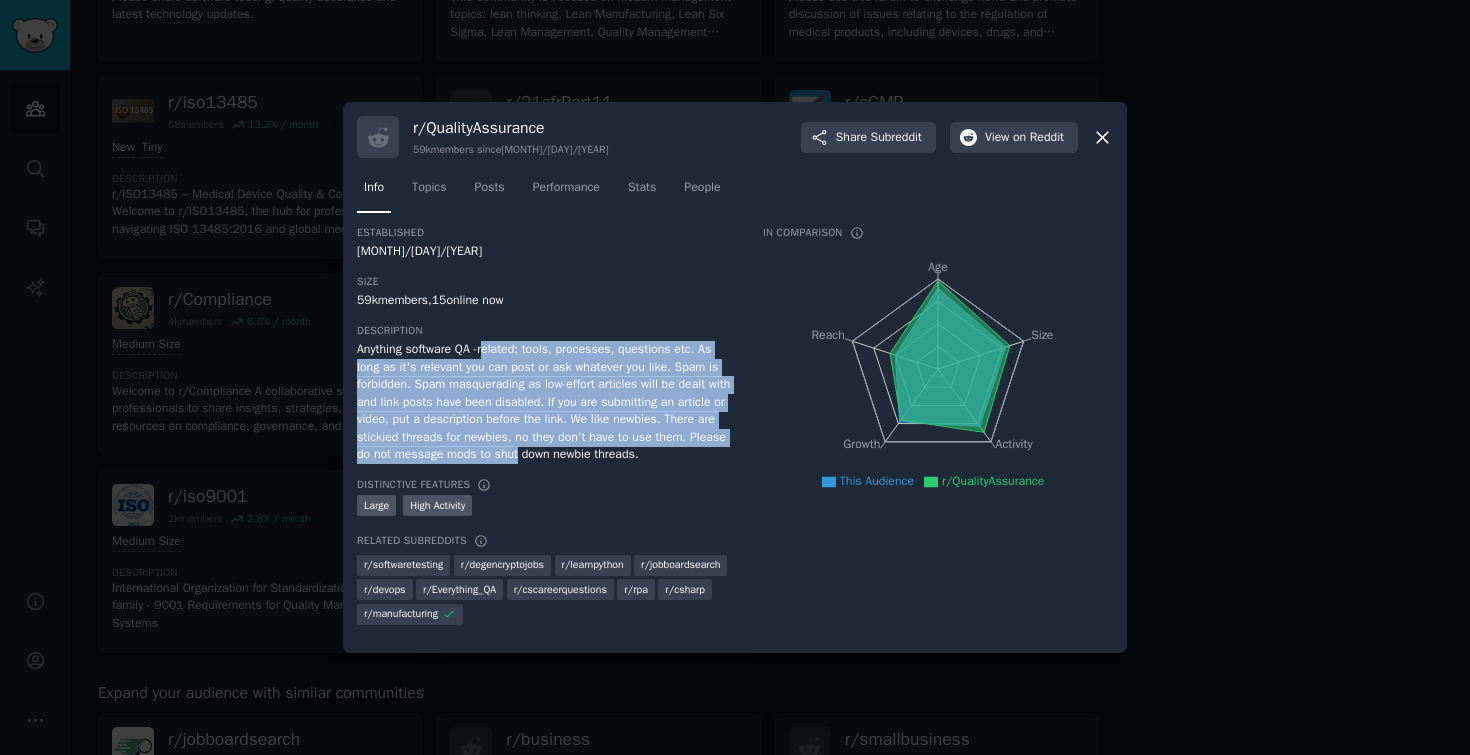 drag, startPoint x: 494, startPoint y: 345, endPoint x: 746, endPoint y: 453, distance: 274.16785 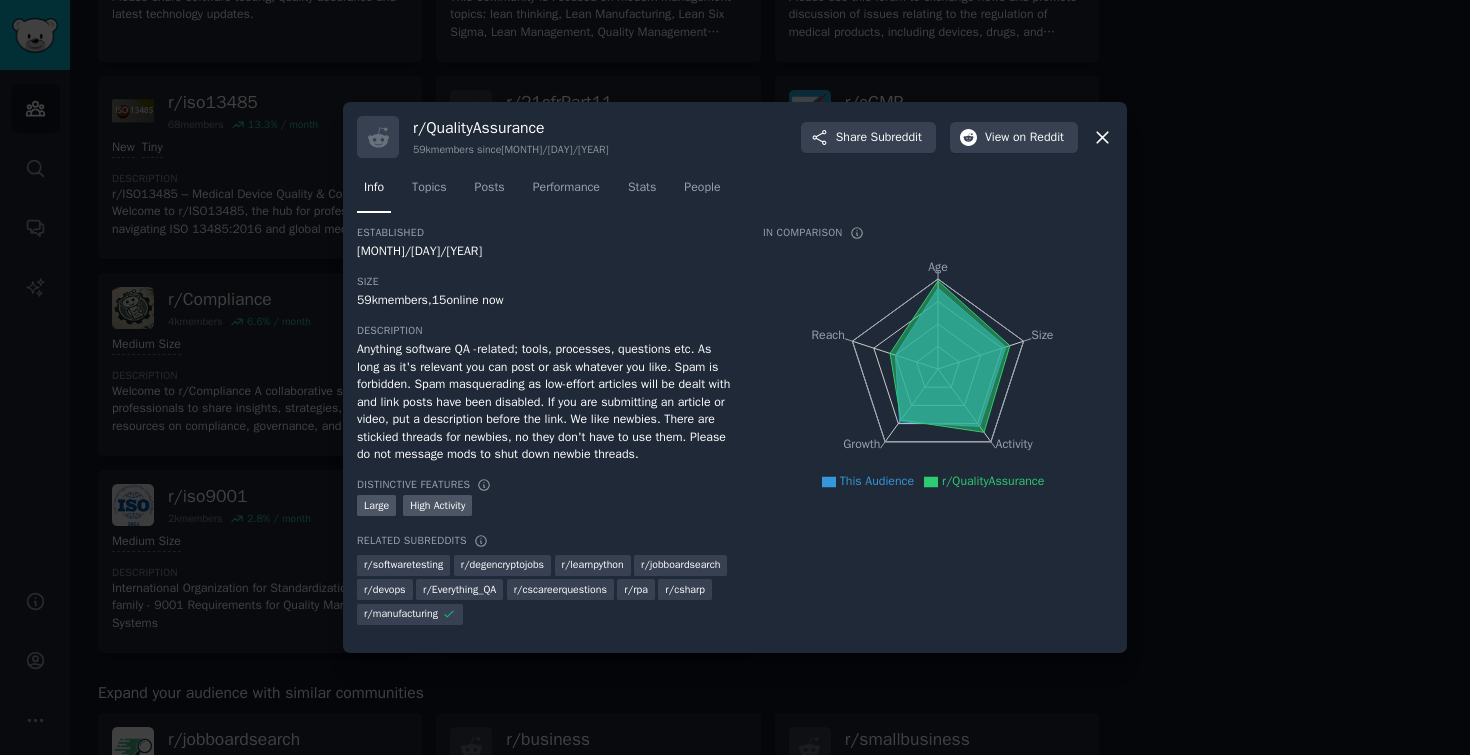 click on "Info Topics Posts Performance Stats People" at bounding box center (735, 192) 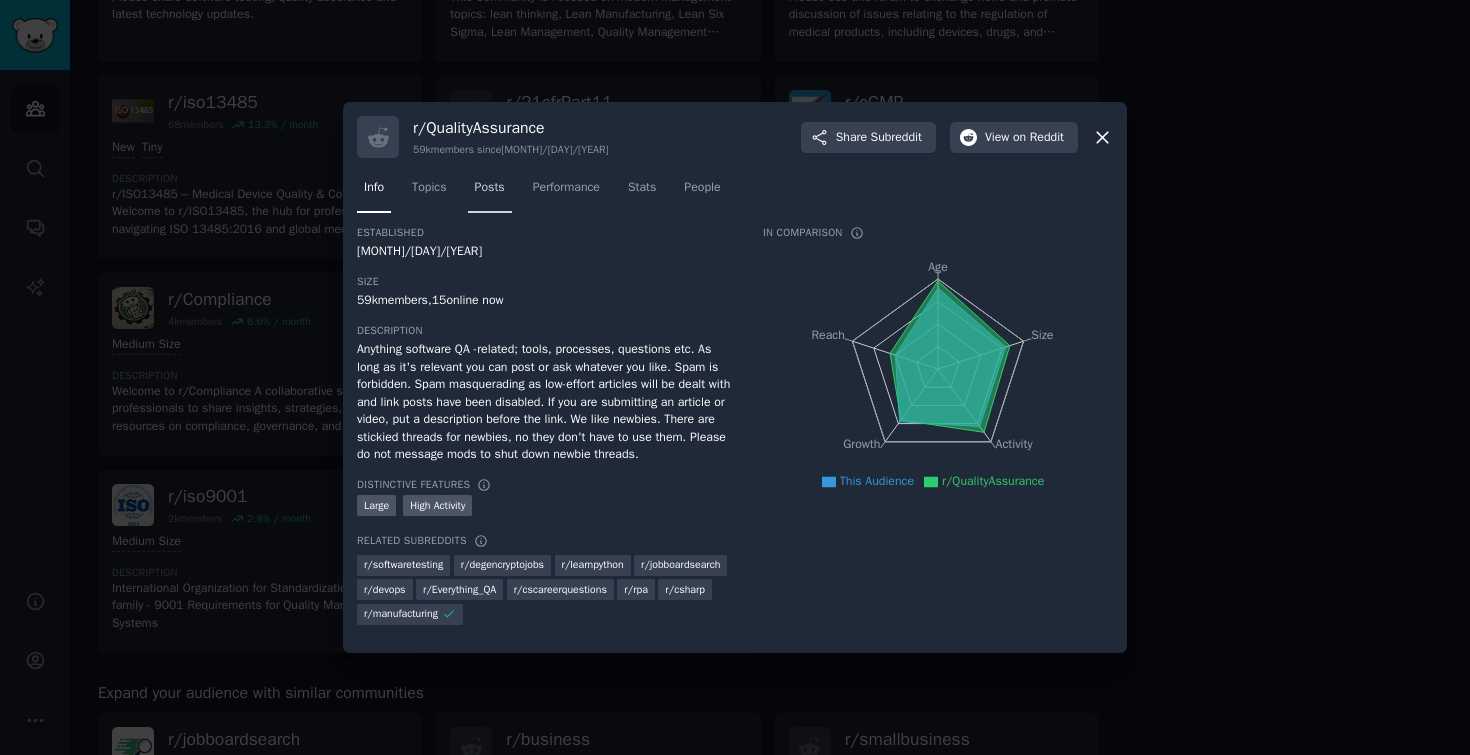 click on "Posts" at bounding box center (490, 188) 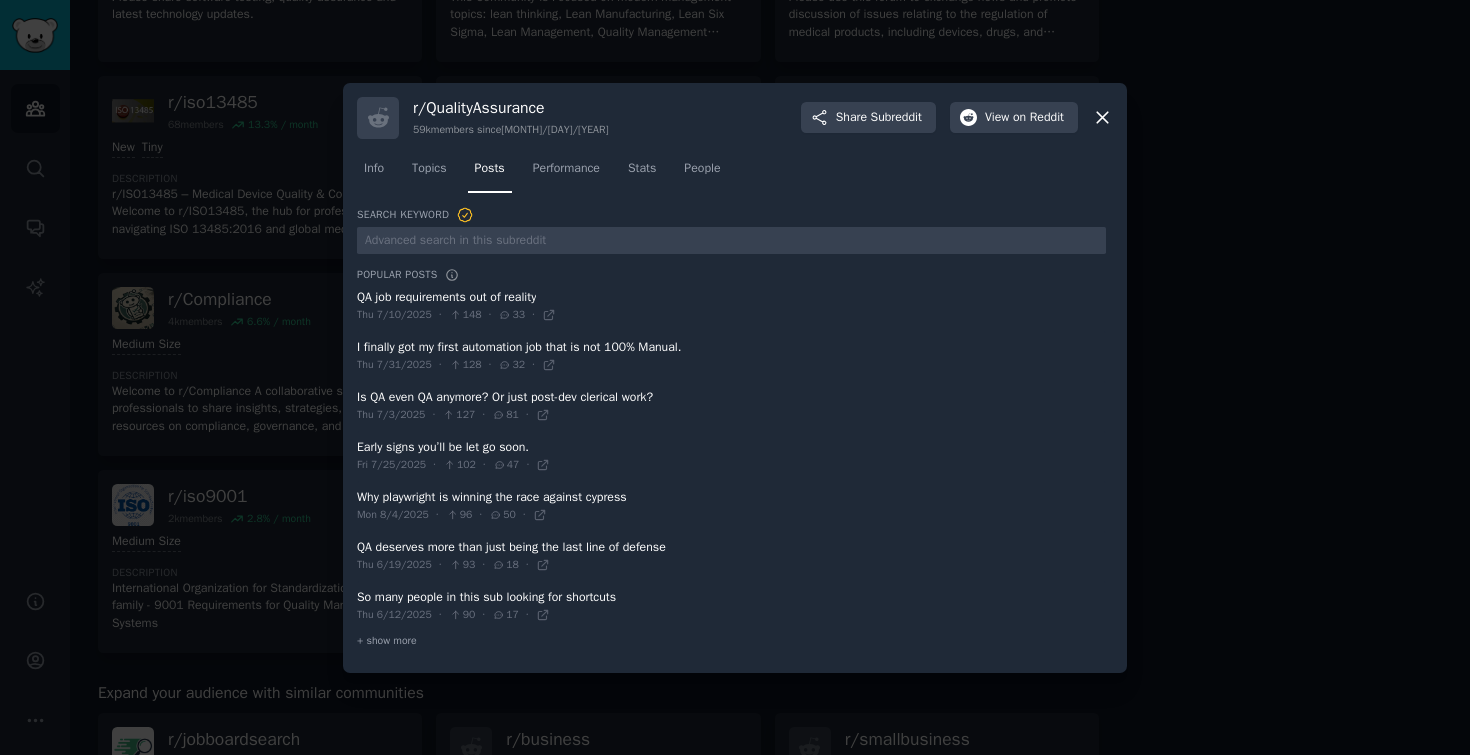 click at bounding box center [731, 306] 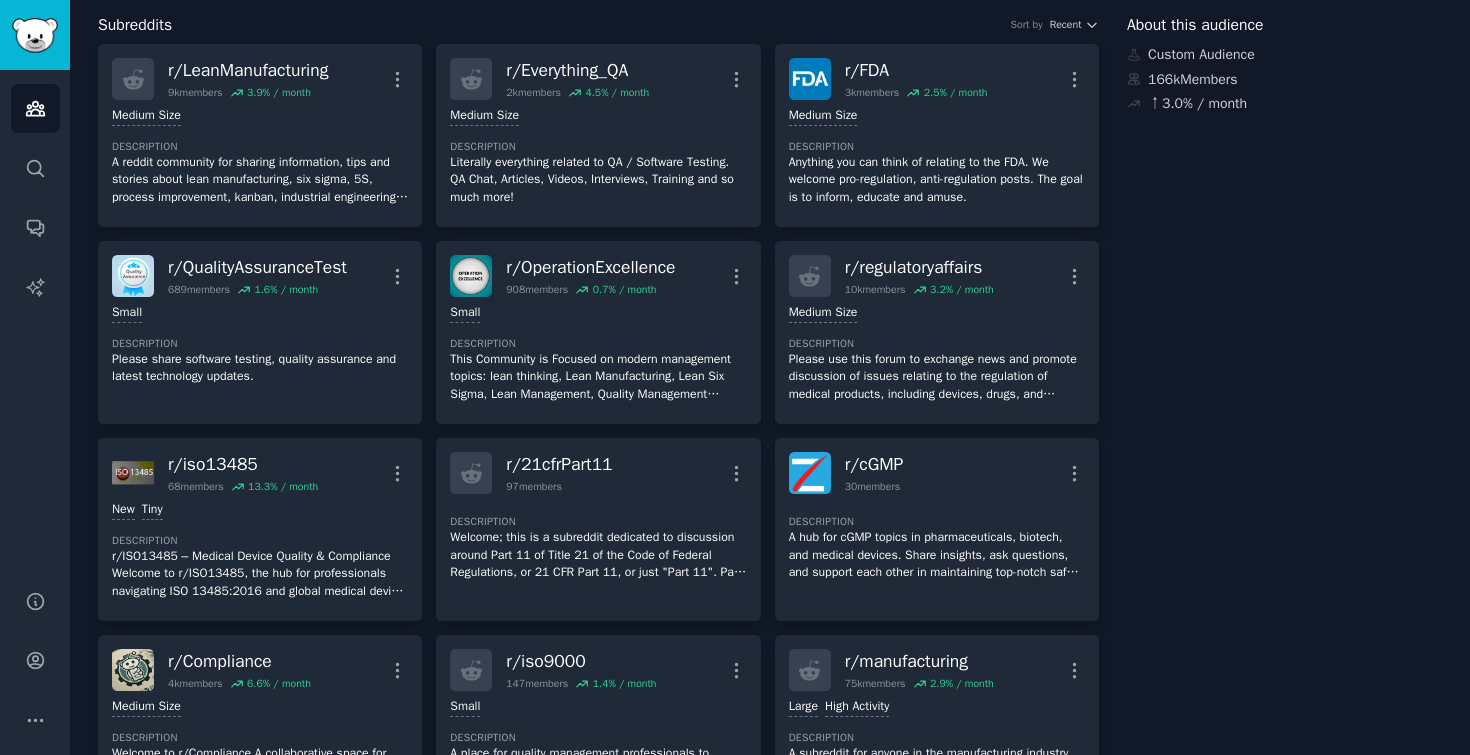 scroll, scrollTop: 92, scrollLeft: 0, axis: vertical 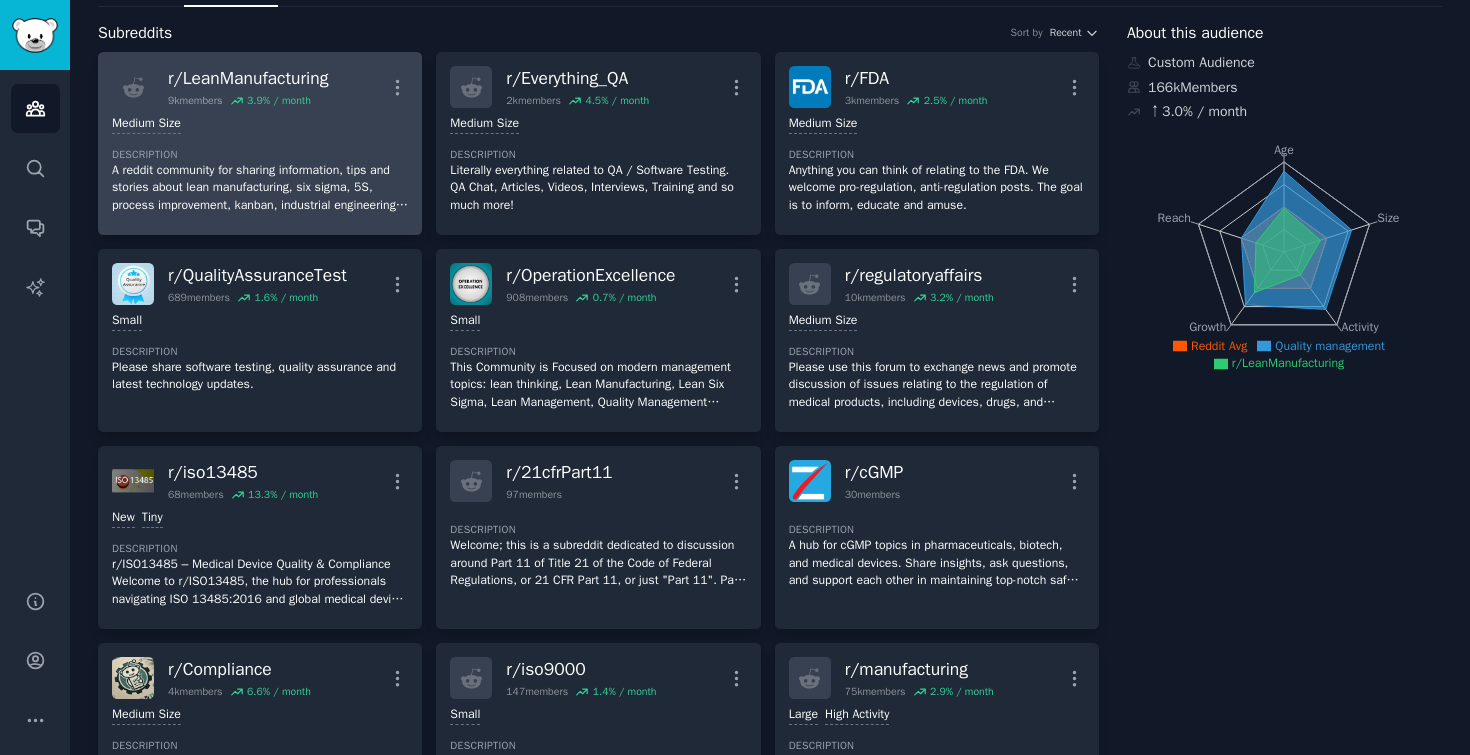 click on "A reddit community for sharing information, tips and stories about lean manufacturing, six sigma, 5S, process improvement, kanban, industrial engineering and related conent." at bounding box center (260, 188) 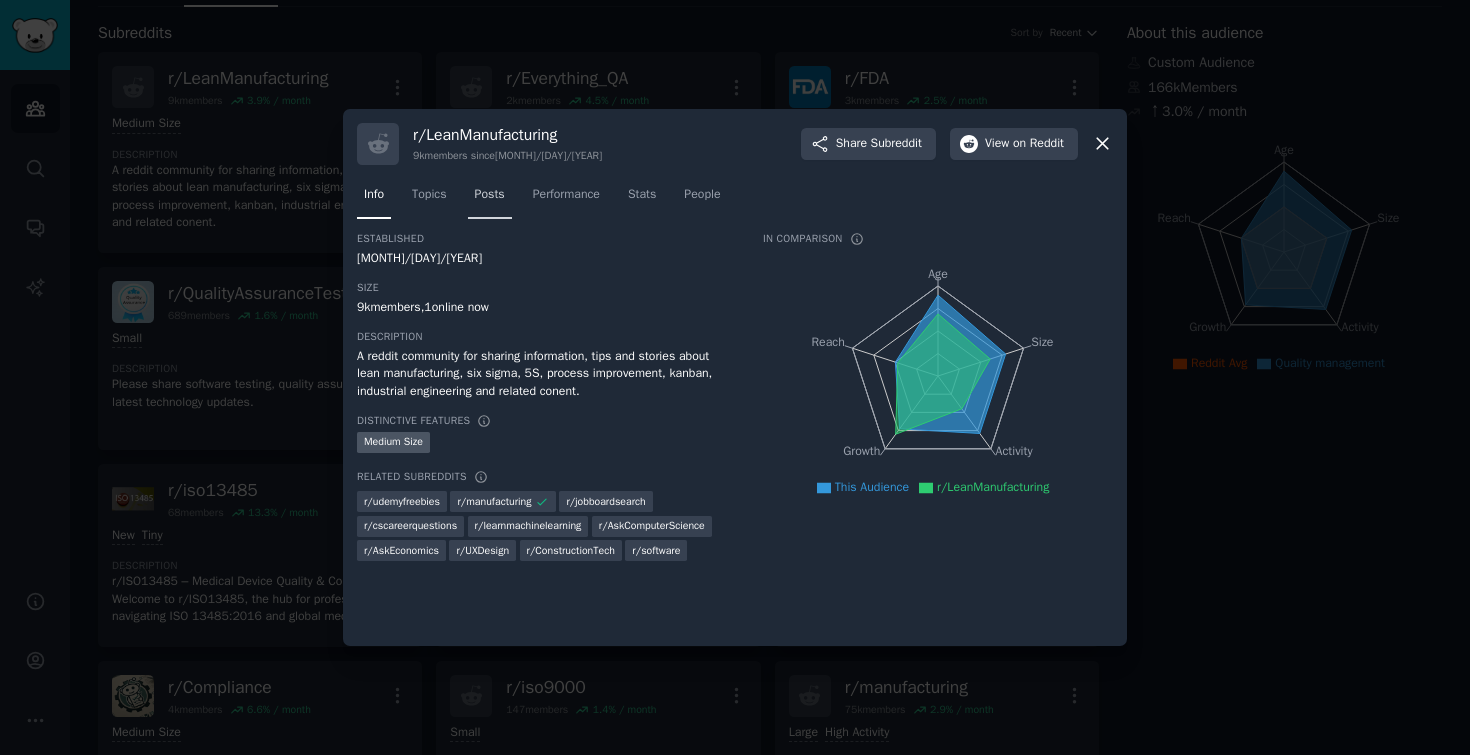 click on "Posts" at bounding box center (490, 195) 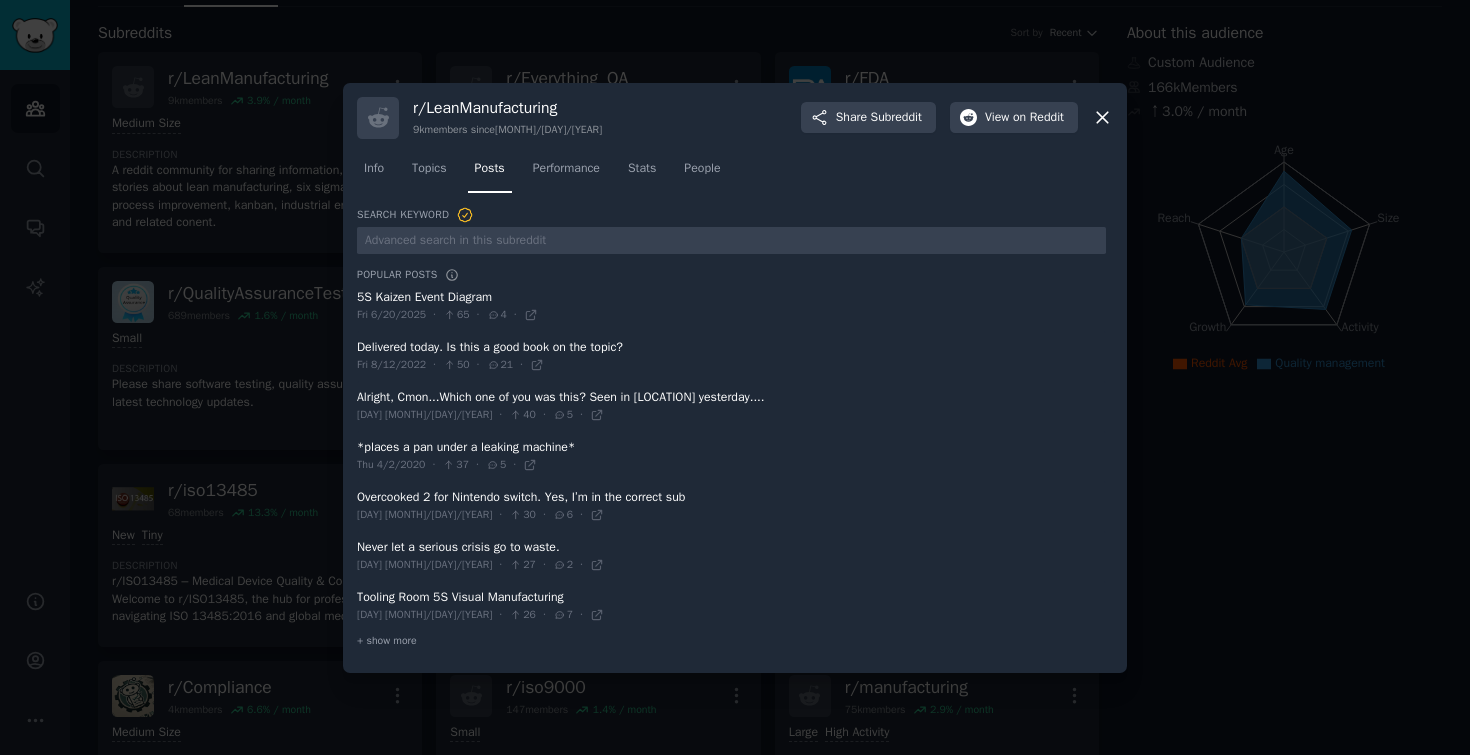 click at bounding box center (735, 377) 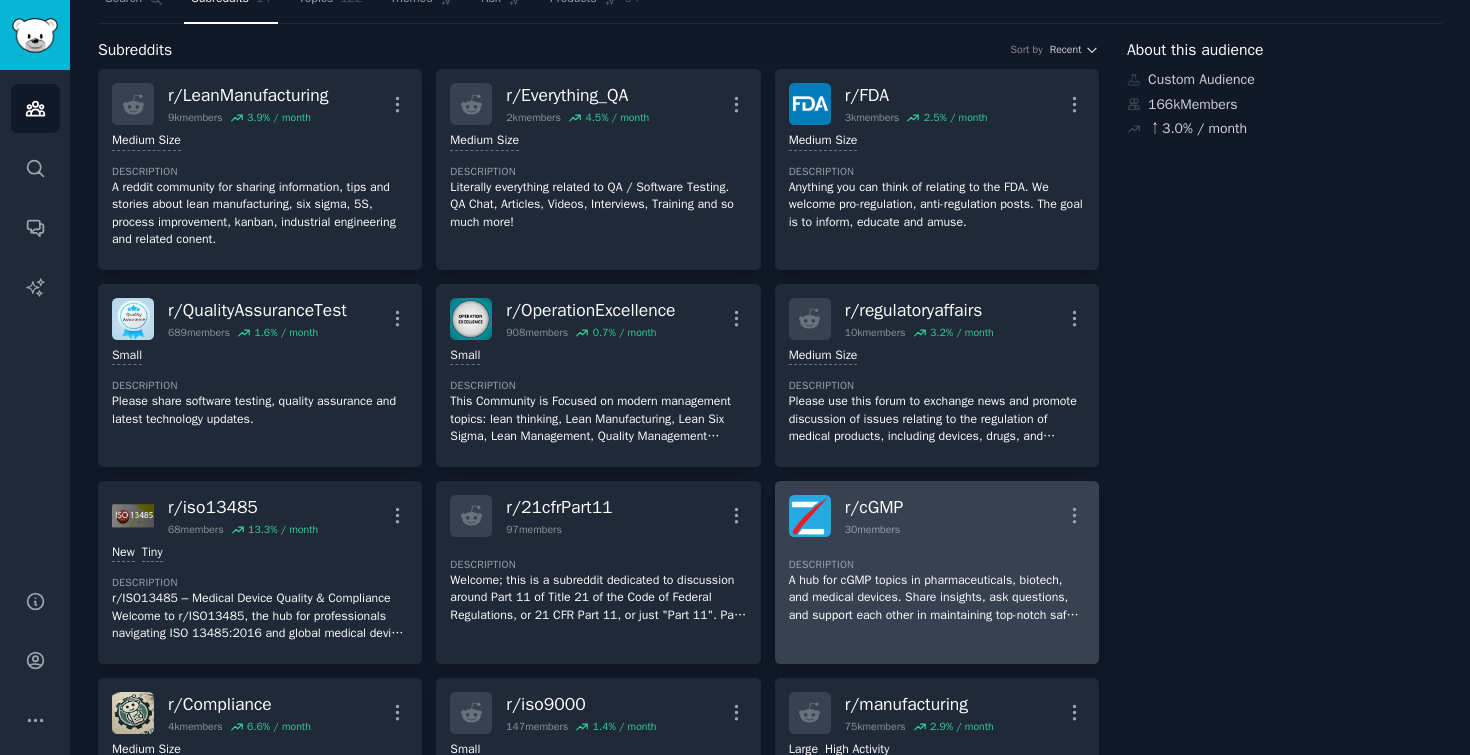 scroll, scrollTop: 68, scrollLeft: 0, axis: vertical 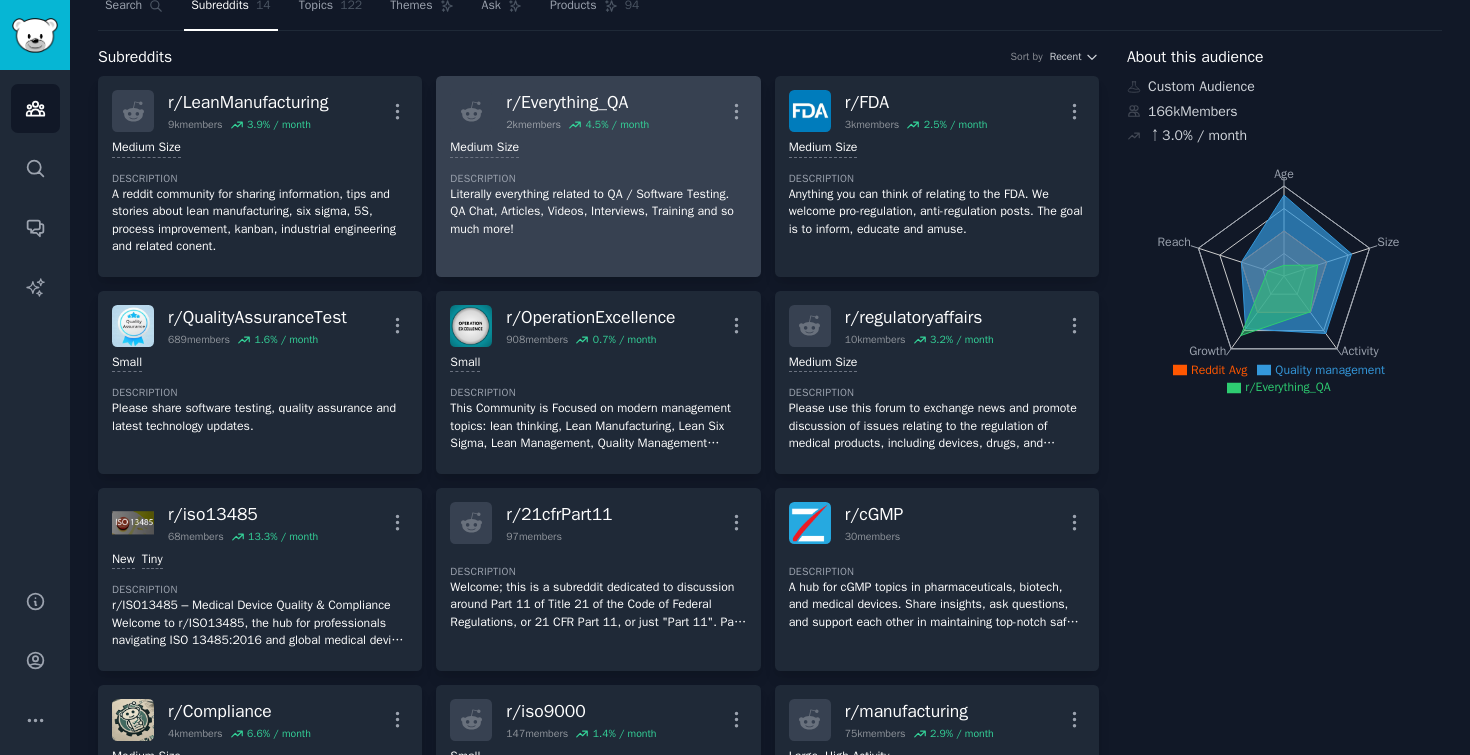 click on "Literally everything related to QA / Software Testing. QA Chat, Articles, Videos, Interviews, Training and so much more!" at bounding box center (598, 212) 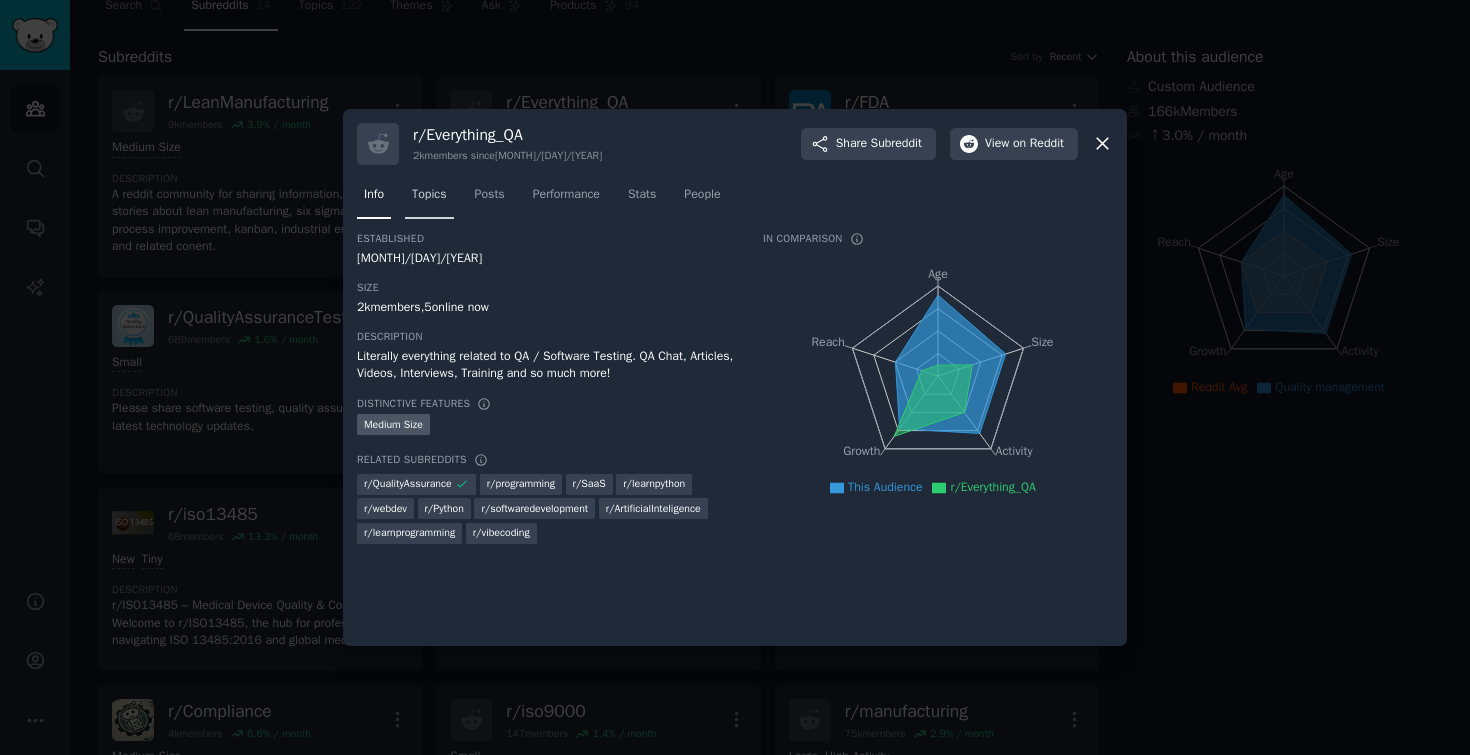 click on "Topics" at bounding box center [429, 195] 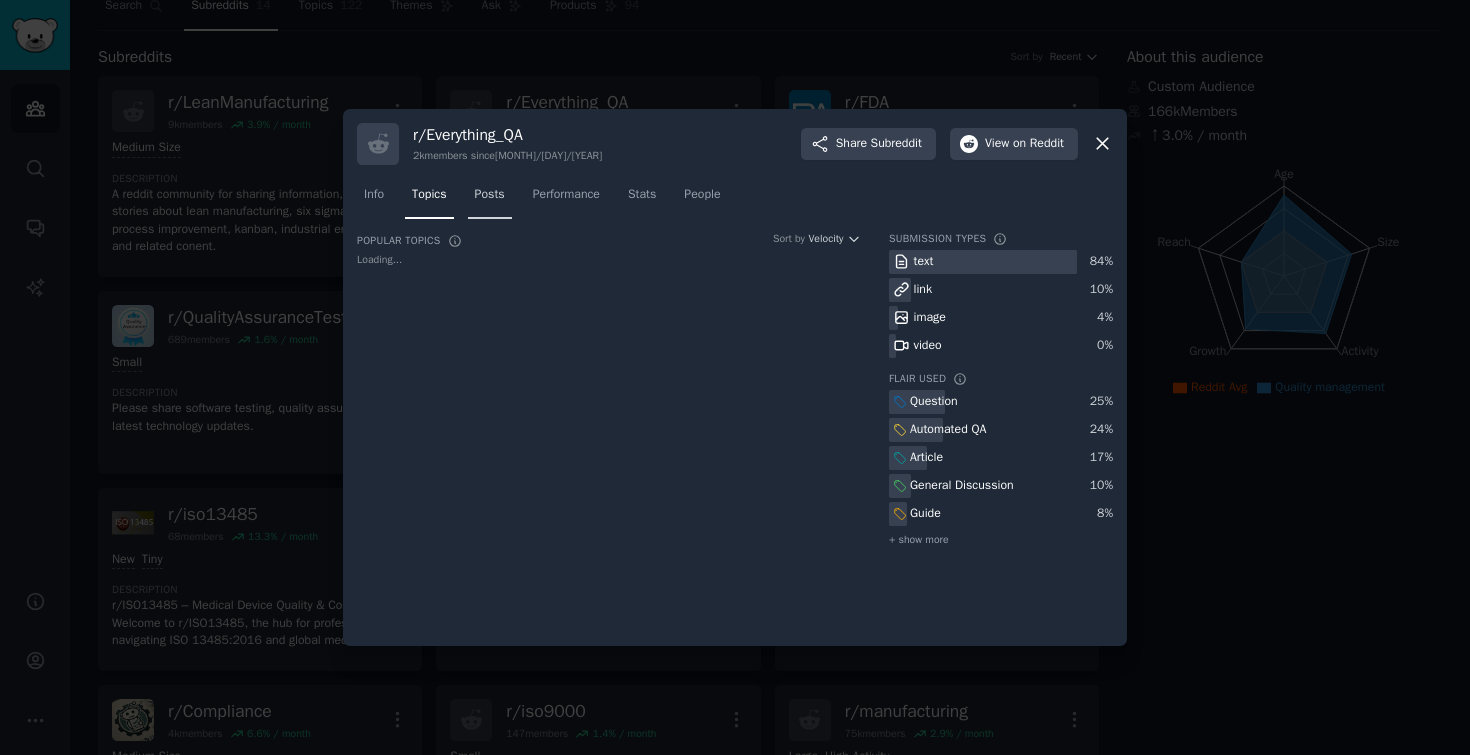 click on "Posts" at bounding box center (490, 195) 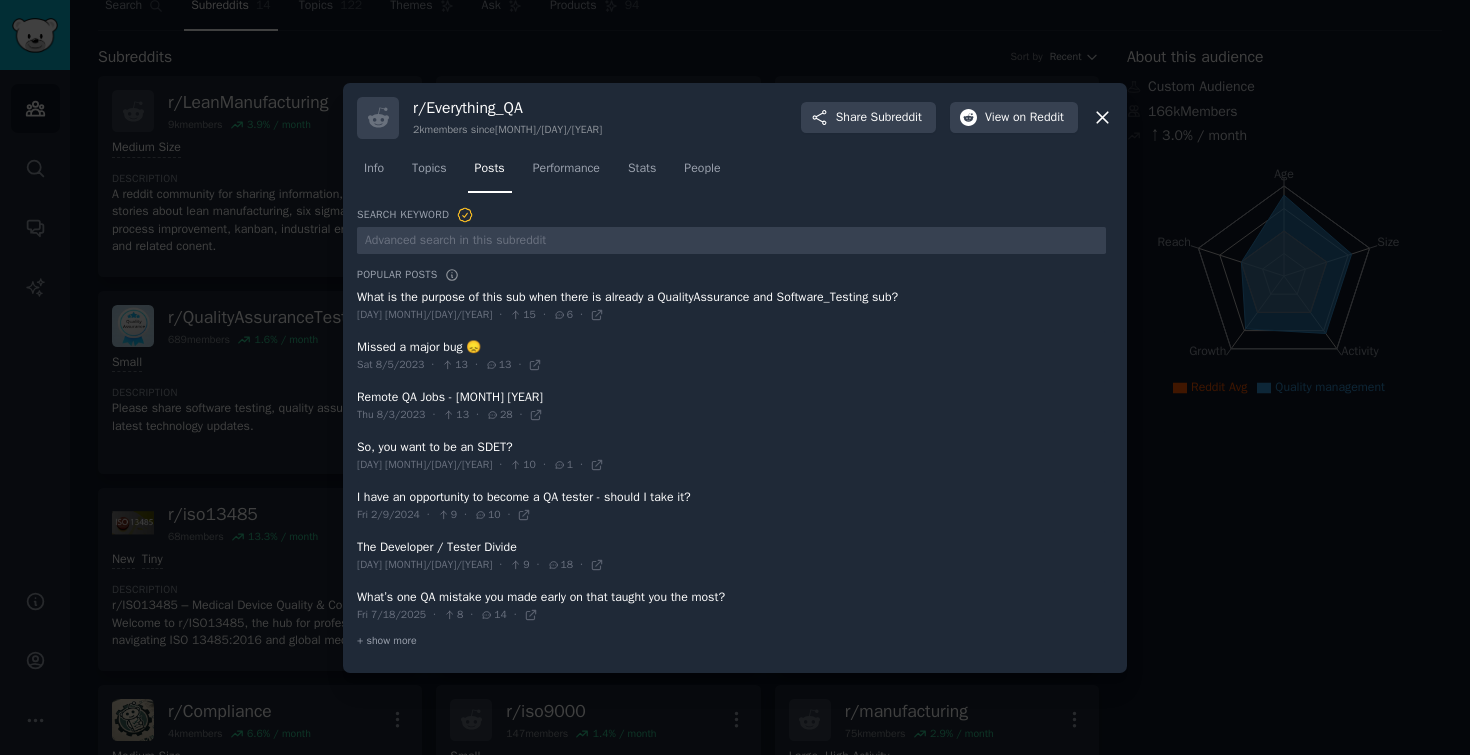 click at bounding box center (731, 306) 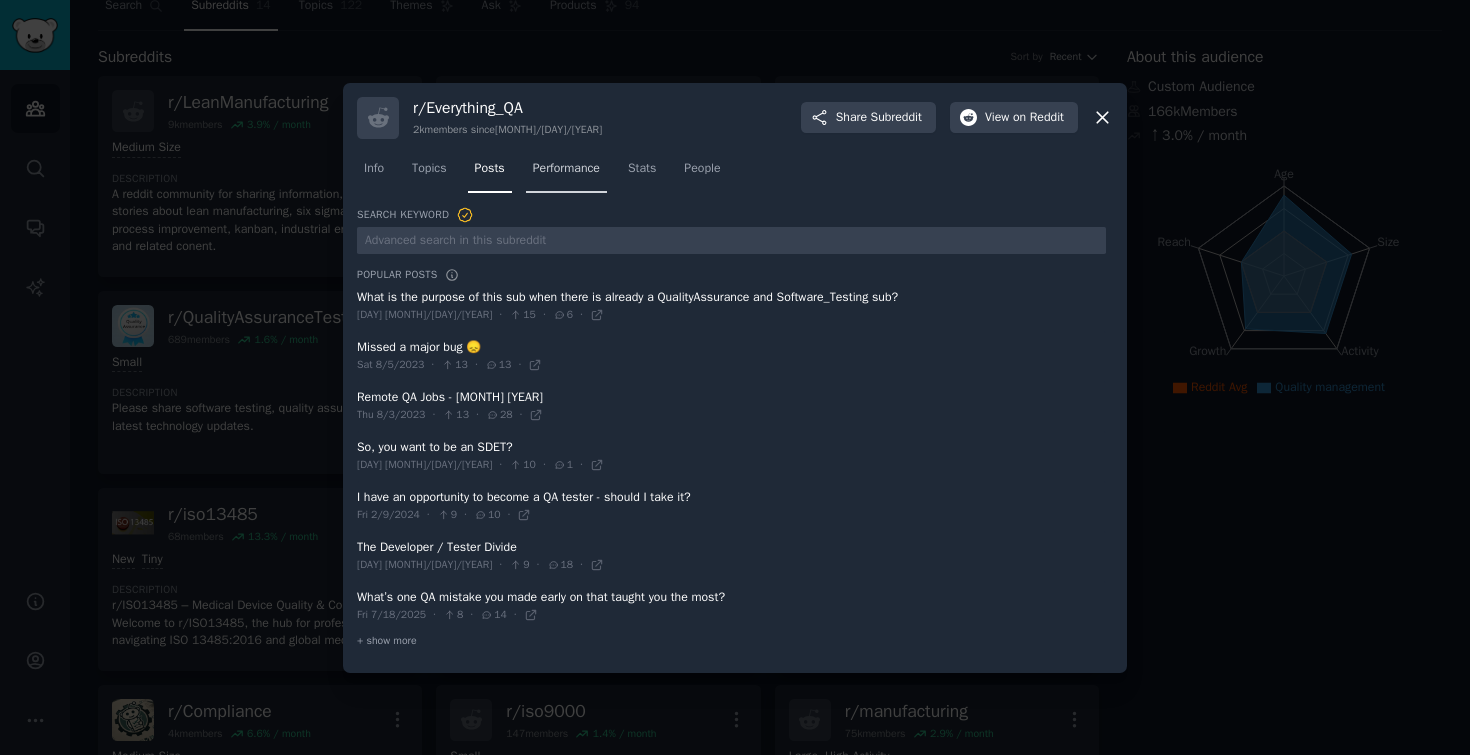 click on "Performance" at bounding box center (566, 169) 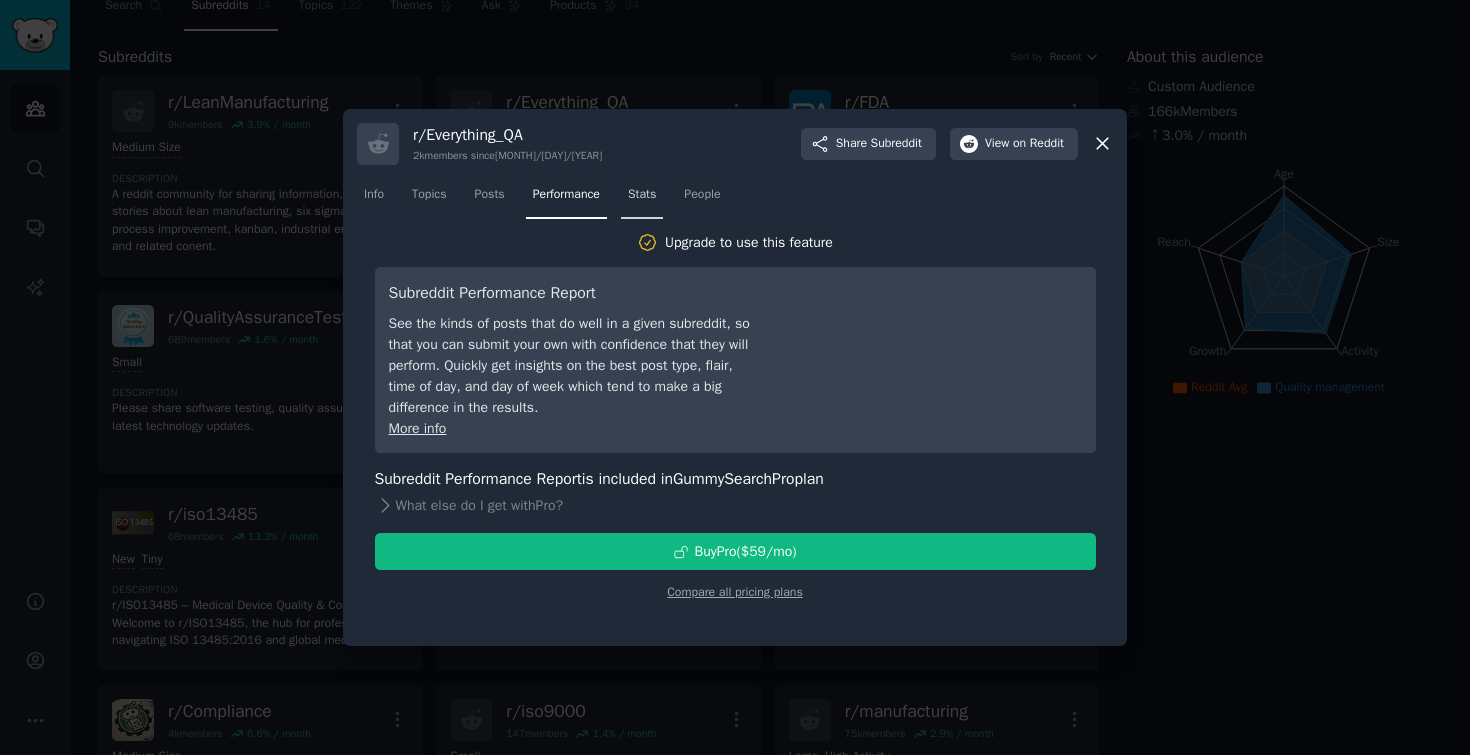 click on "Stats" at bounding box center (642, 195) 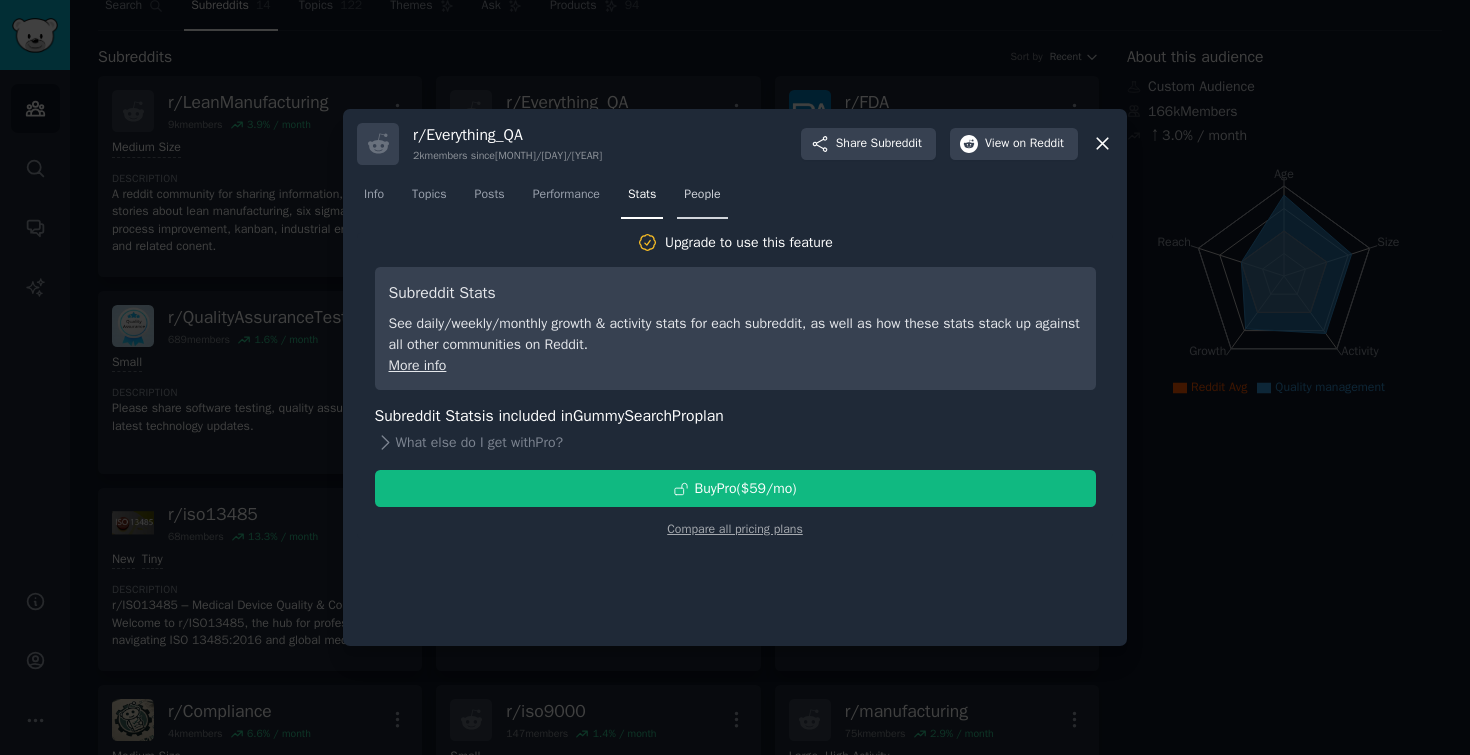 click on "People" at bounding box center [702, 195] 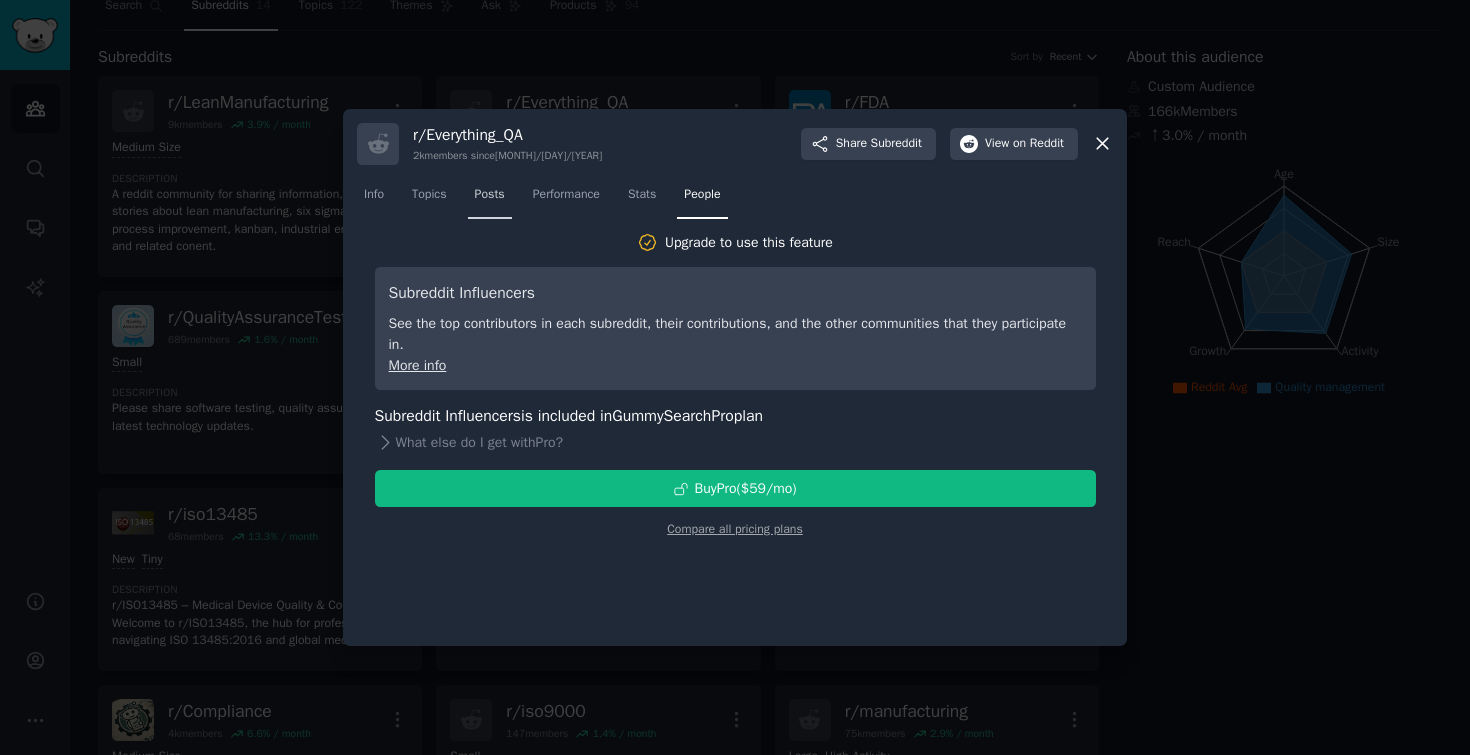 click on "Posts" at bounding box center (490, 199) 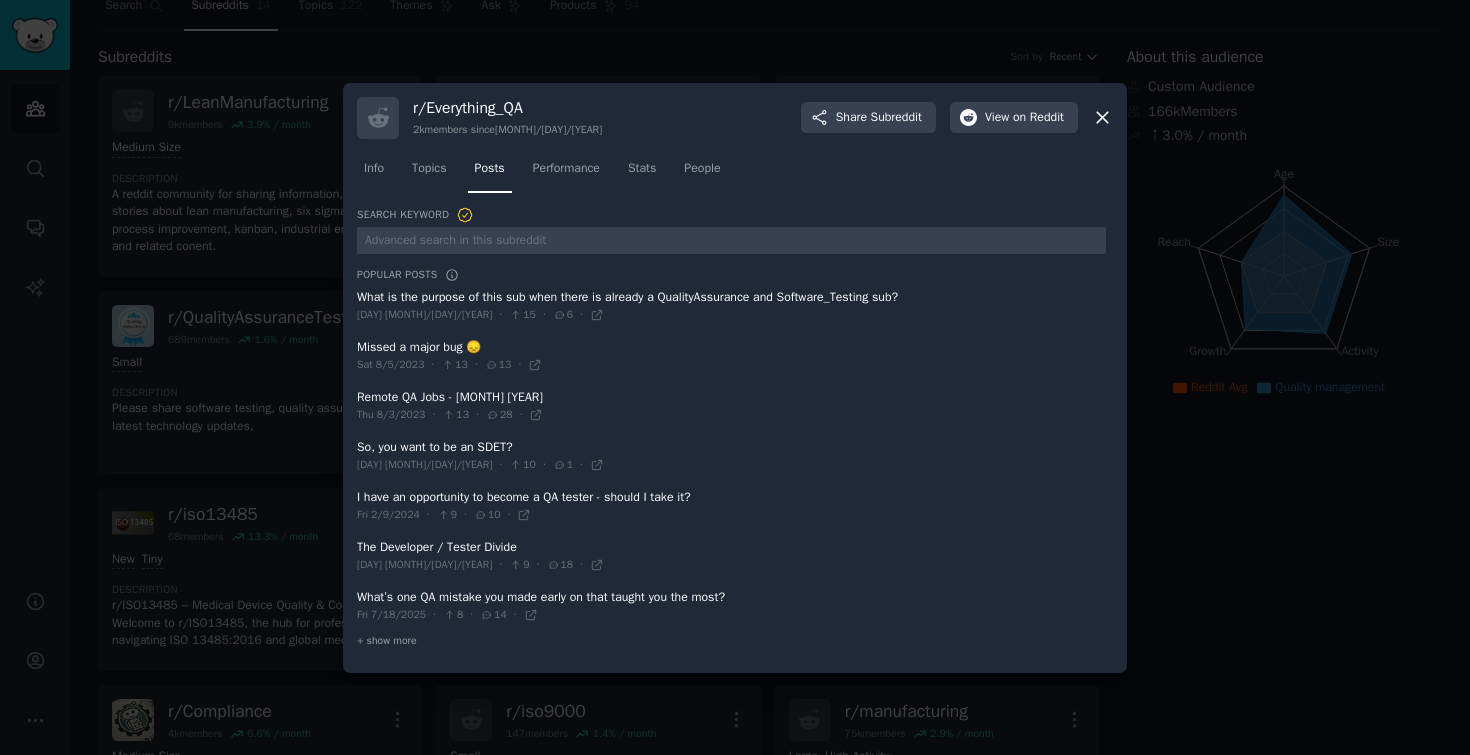 click on "Search Keyword" at bounding box center [415, 215] 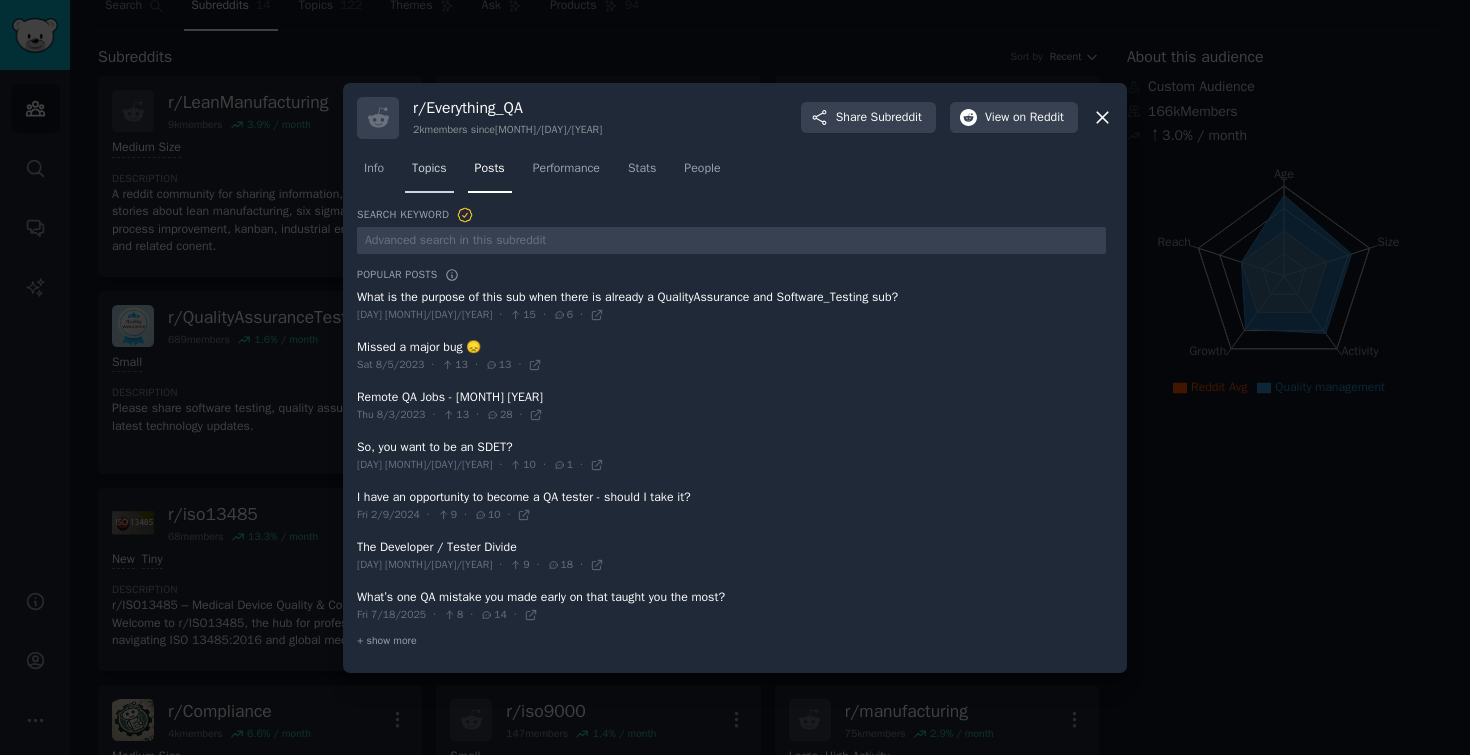 click on "Topics" at bounding box center (429, 173) 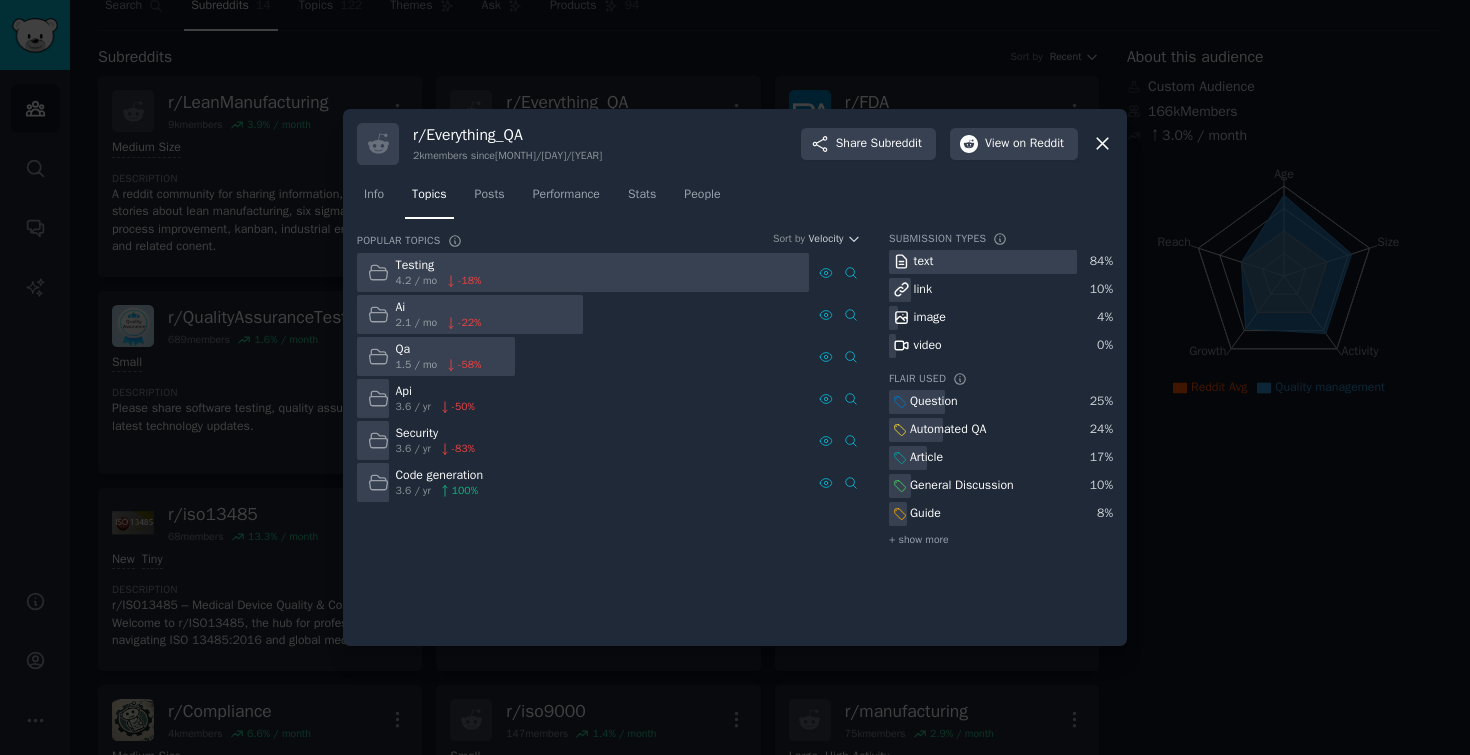 click at bounding box center [583, 272] 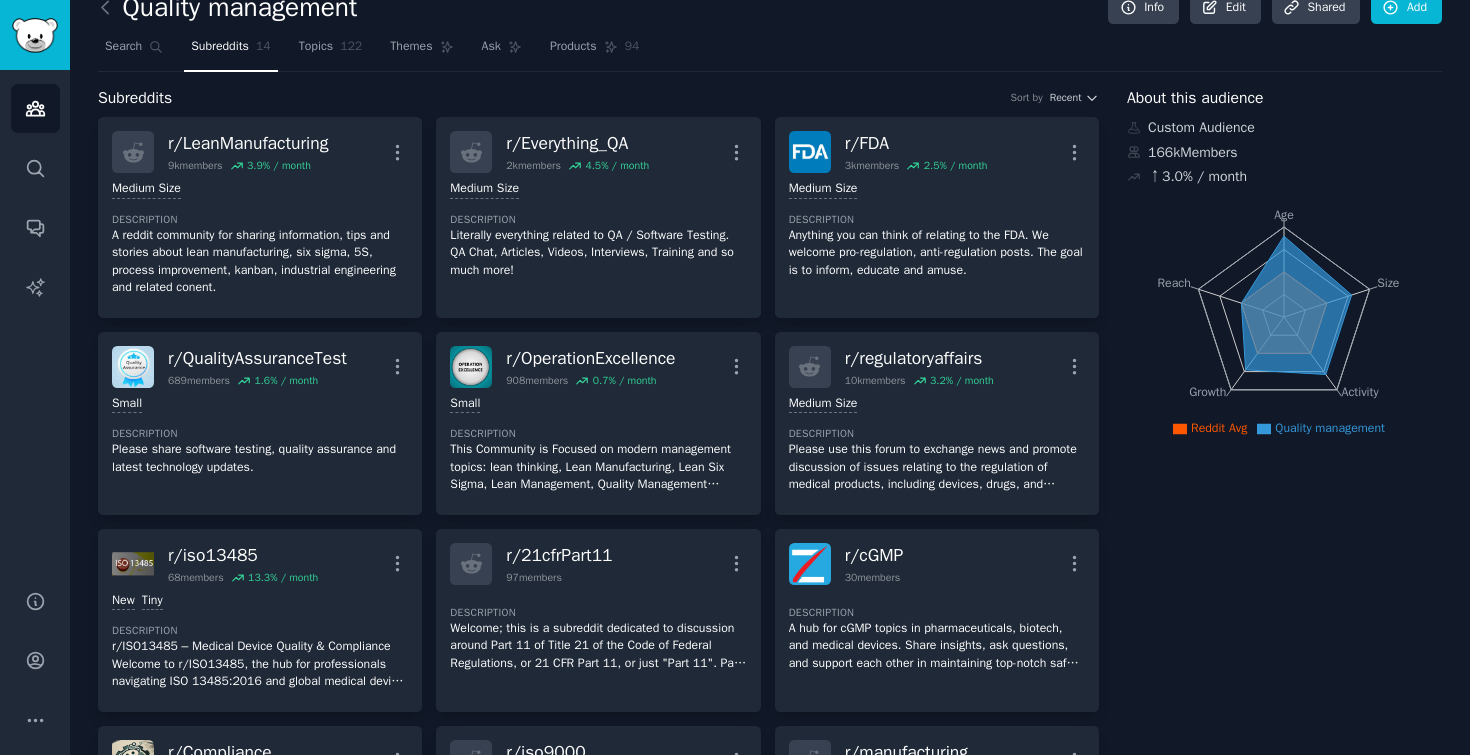 scroll, scrollTop: 0, scrollLeft: 0, axis: both 